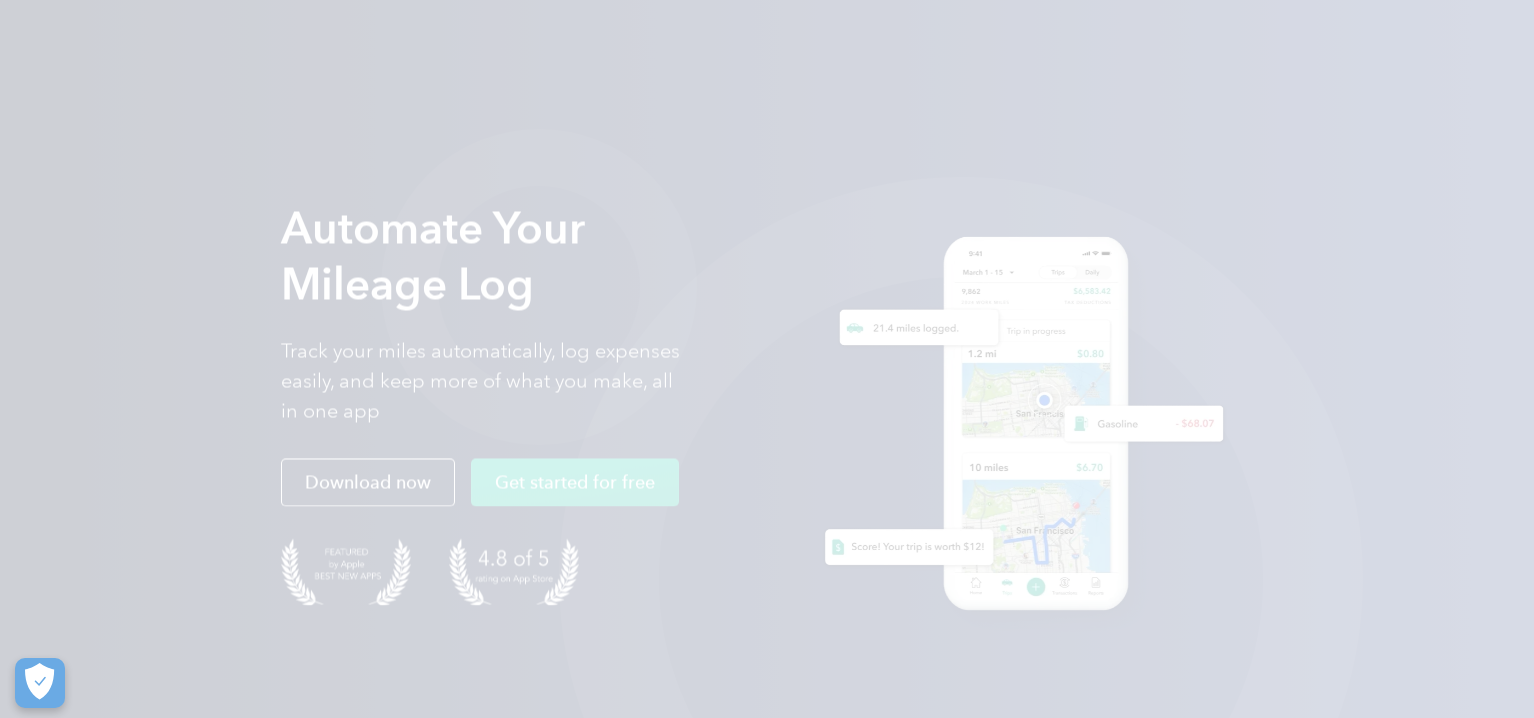 scroll, scrollTop: 0, scrollLeft: 0, axis: both 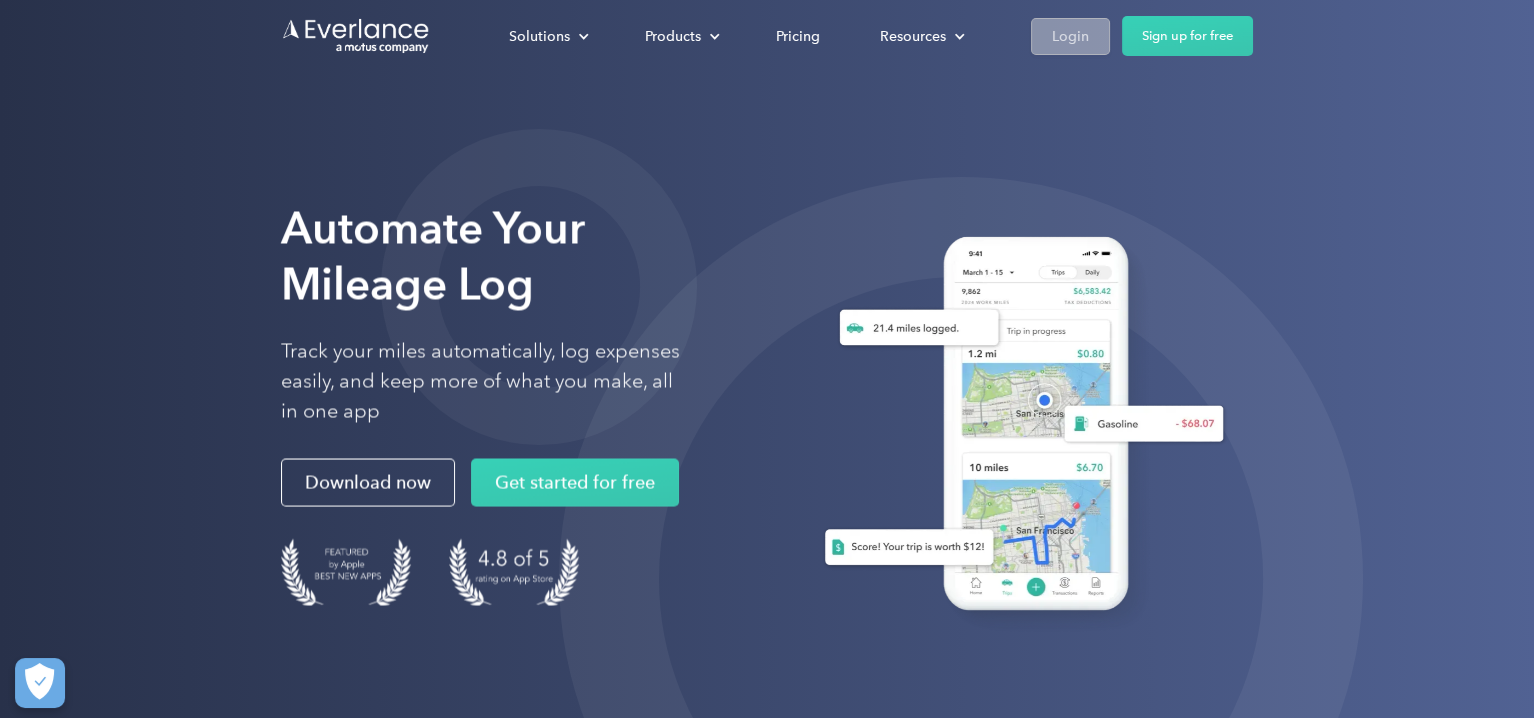 click on "Login" at bounding box center (1070, 36) 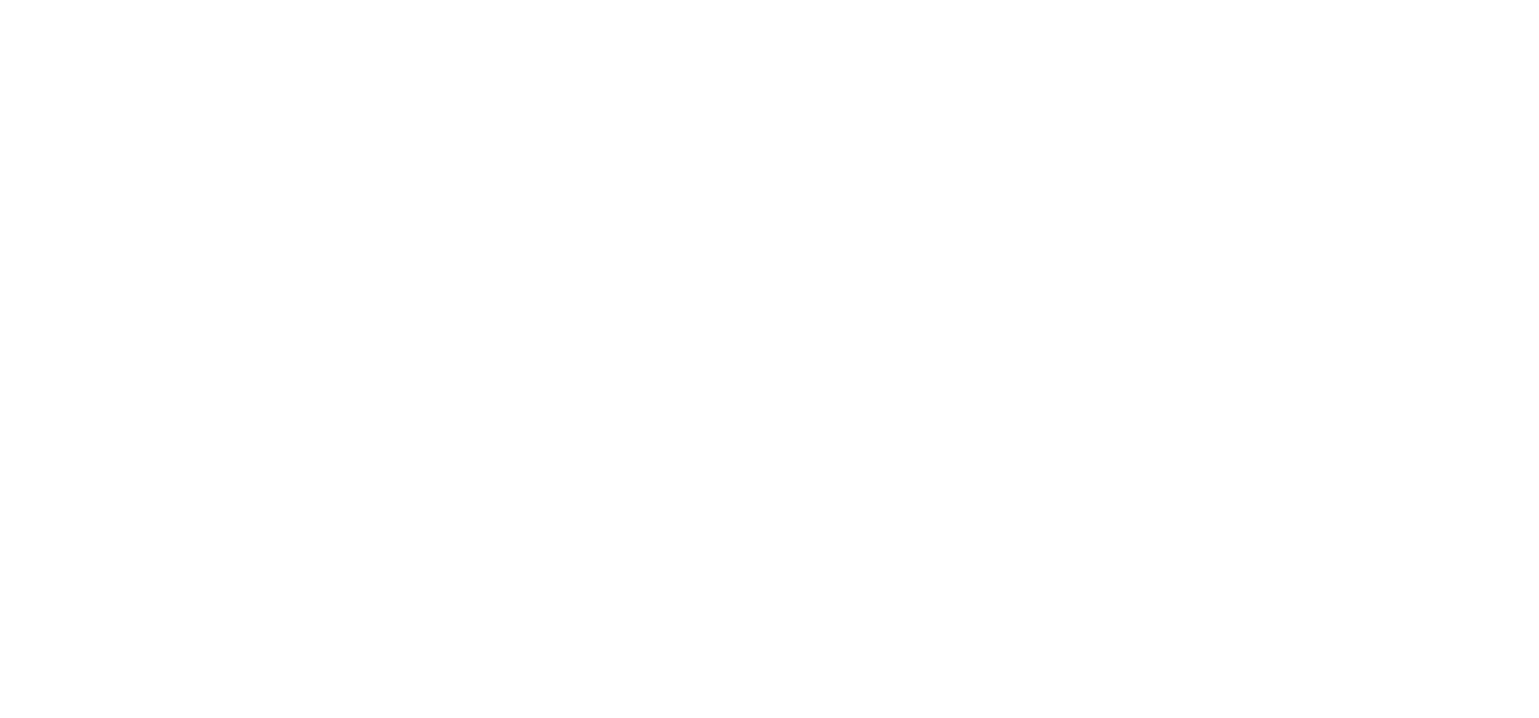 scroll, scrollTop: 0, scrollLeft: 0, axis: both 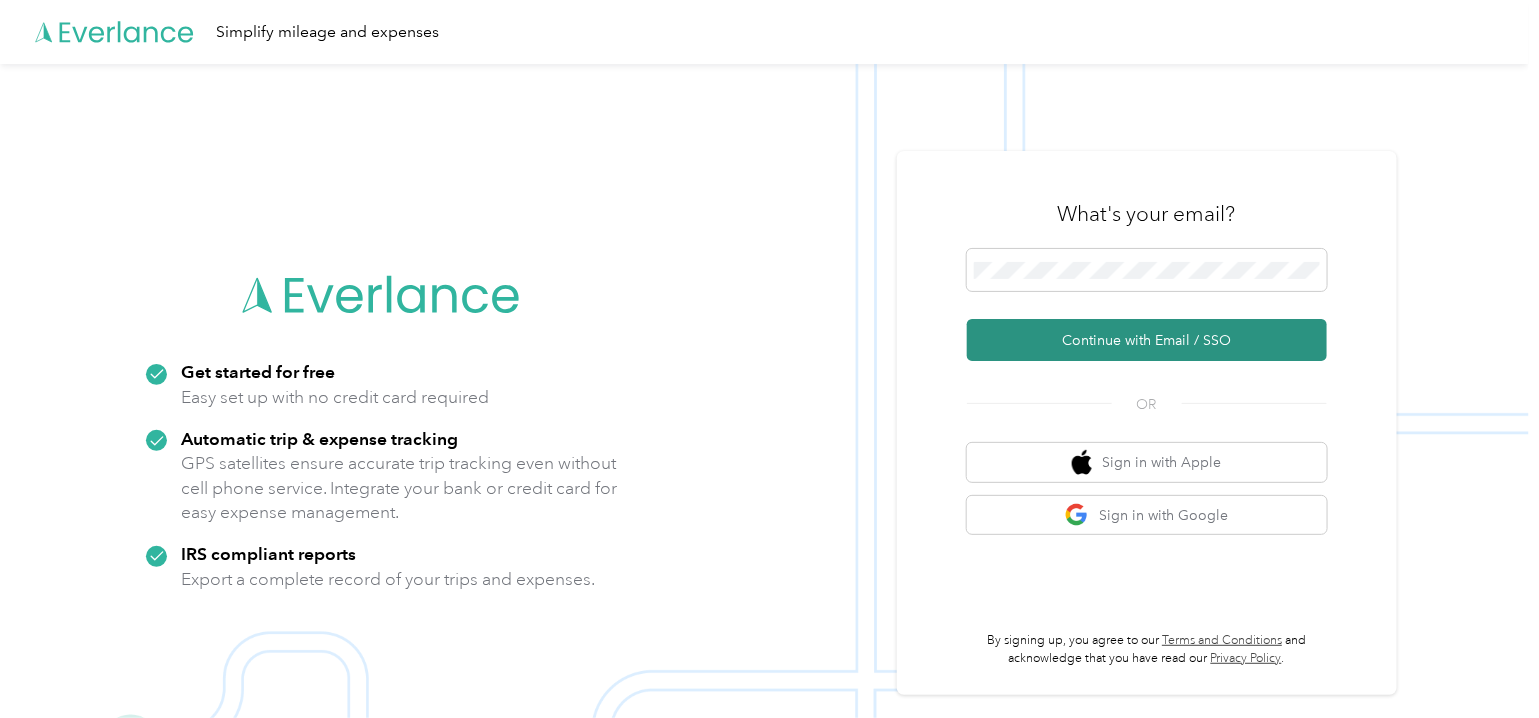 click on "Continue with Email / SSO" at bounding box center (1147, 340) 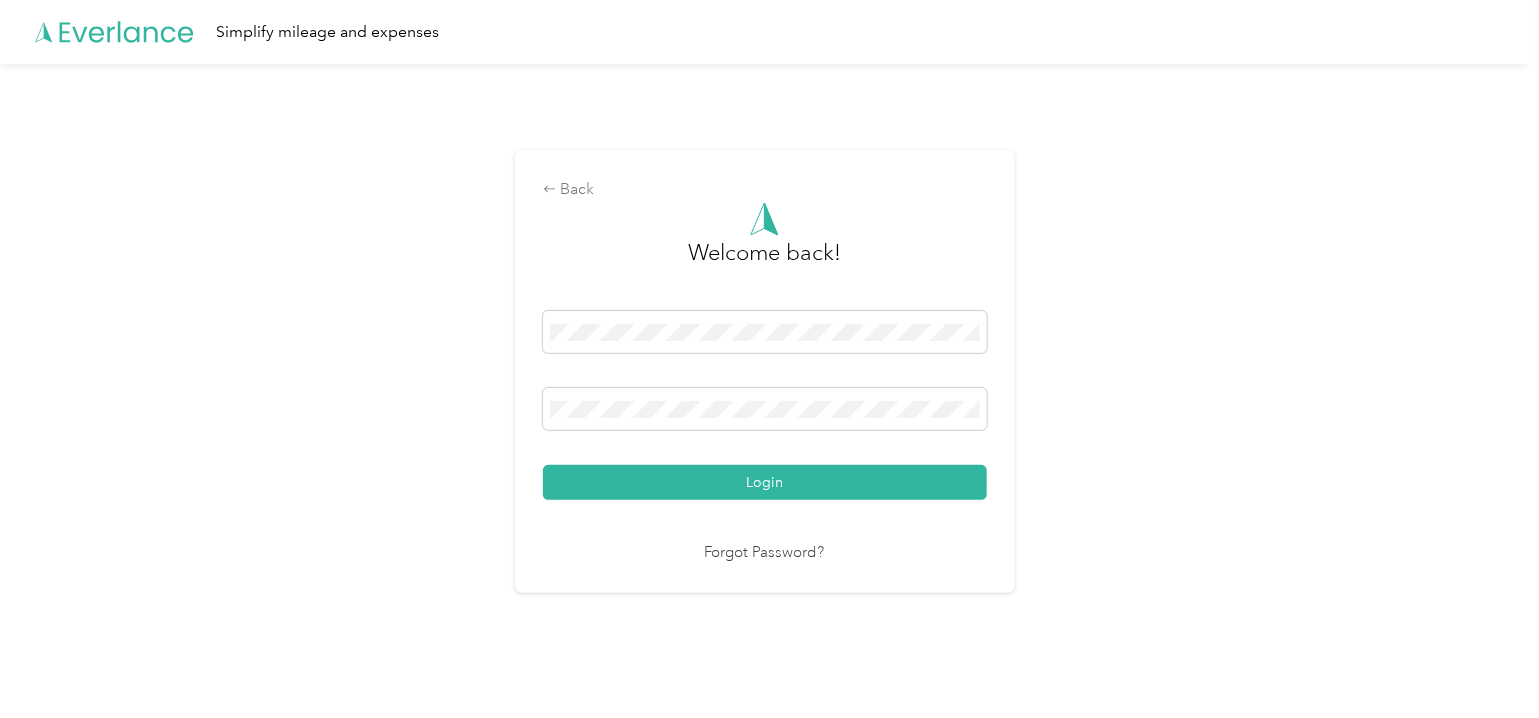 click on "Login" at bounding box center [765, 482] 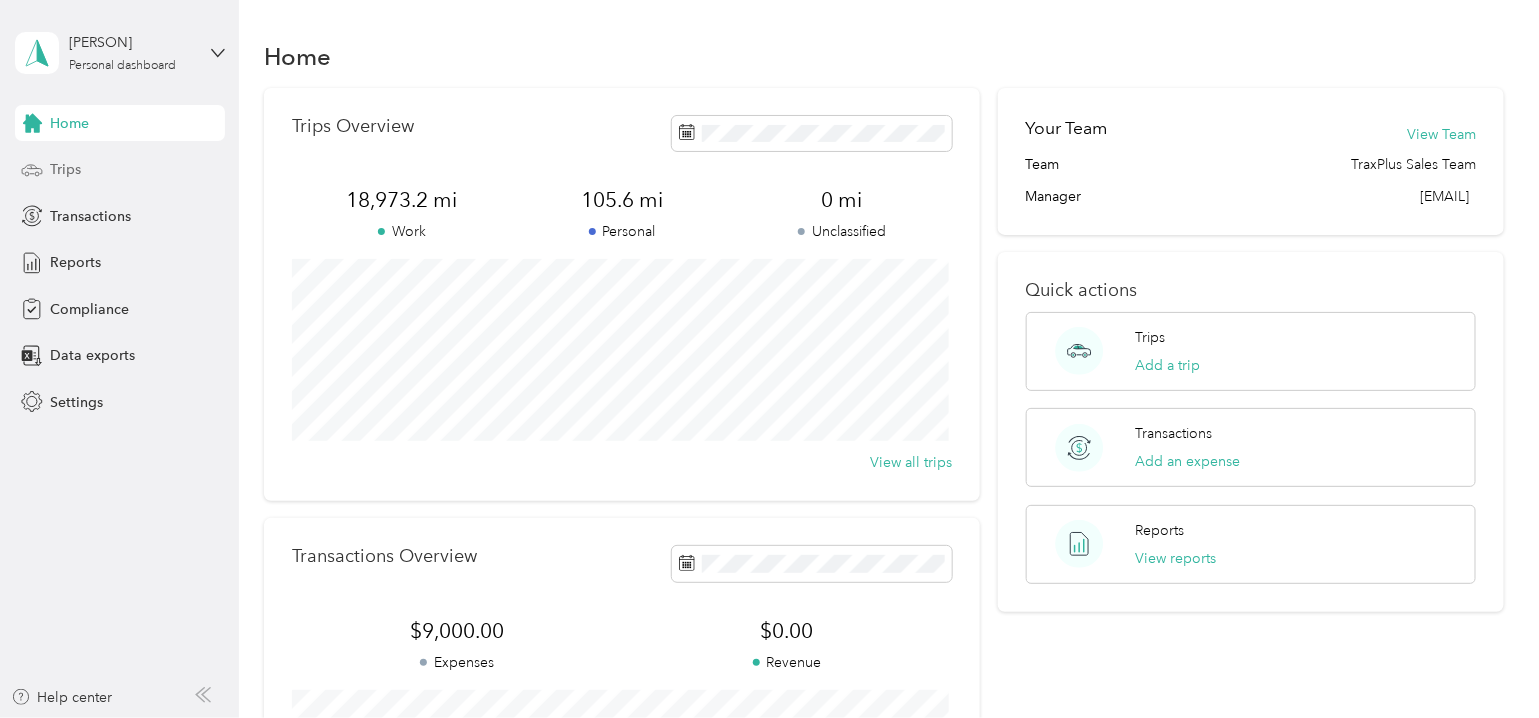 click on "Trips" at bounding box center [120, 170] 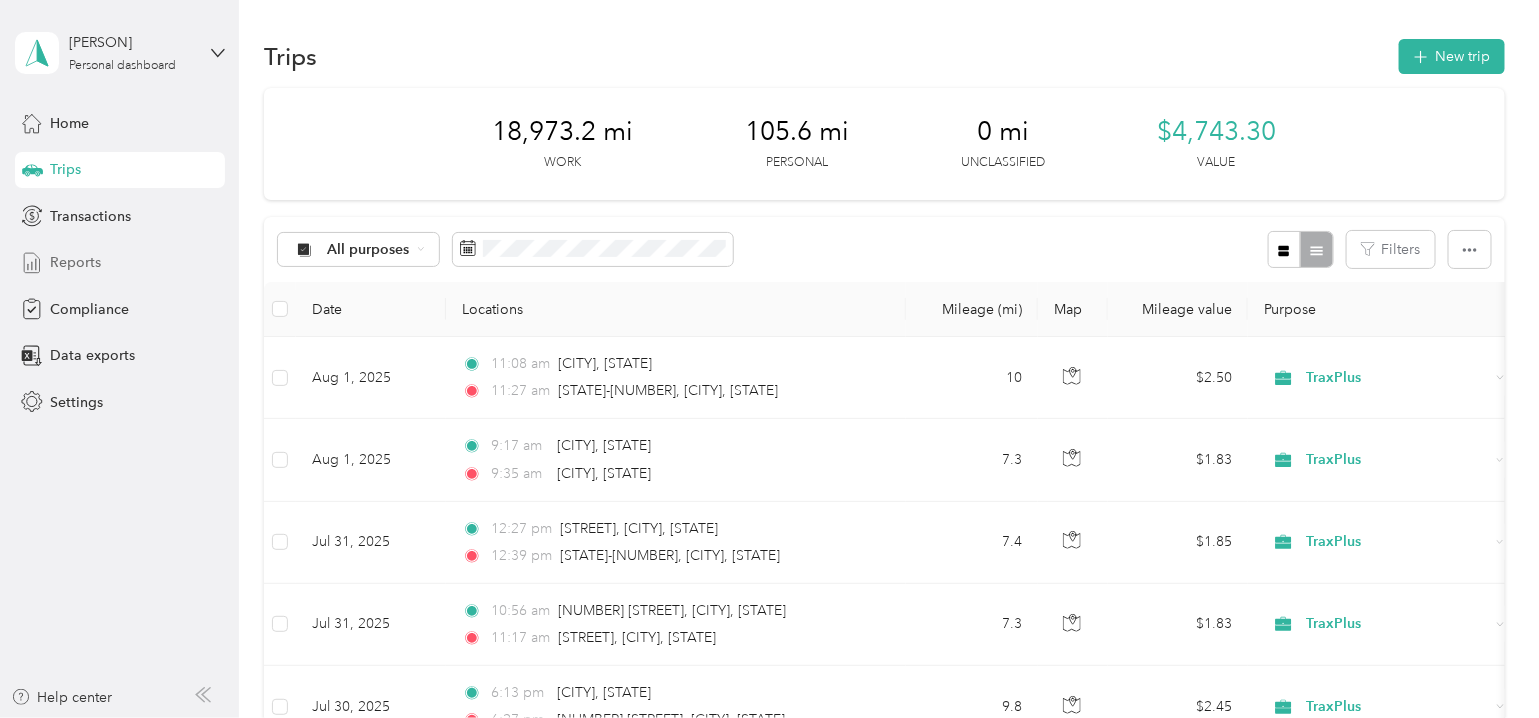 click on "Reports" at bounding box center (75, 262) 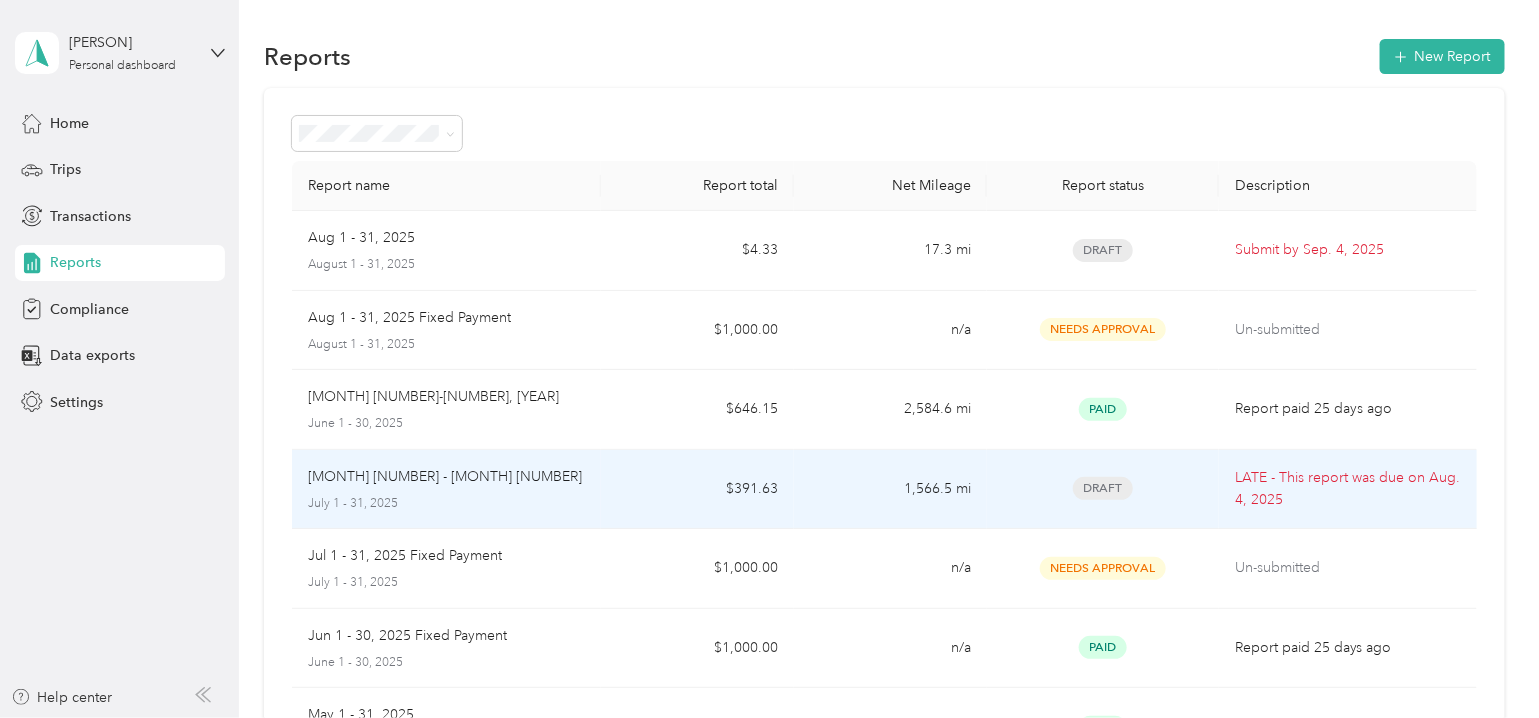 click on "[MONTH] [NUMBER] - [MONTH] [NUMBER]" at bounding box center (446, 477) 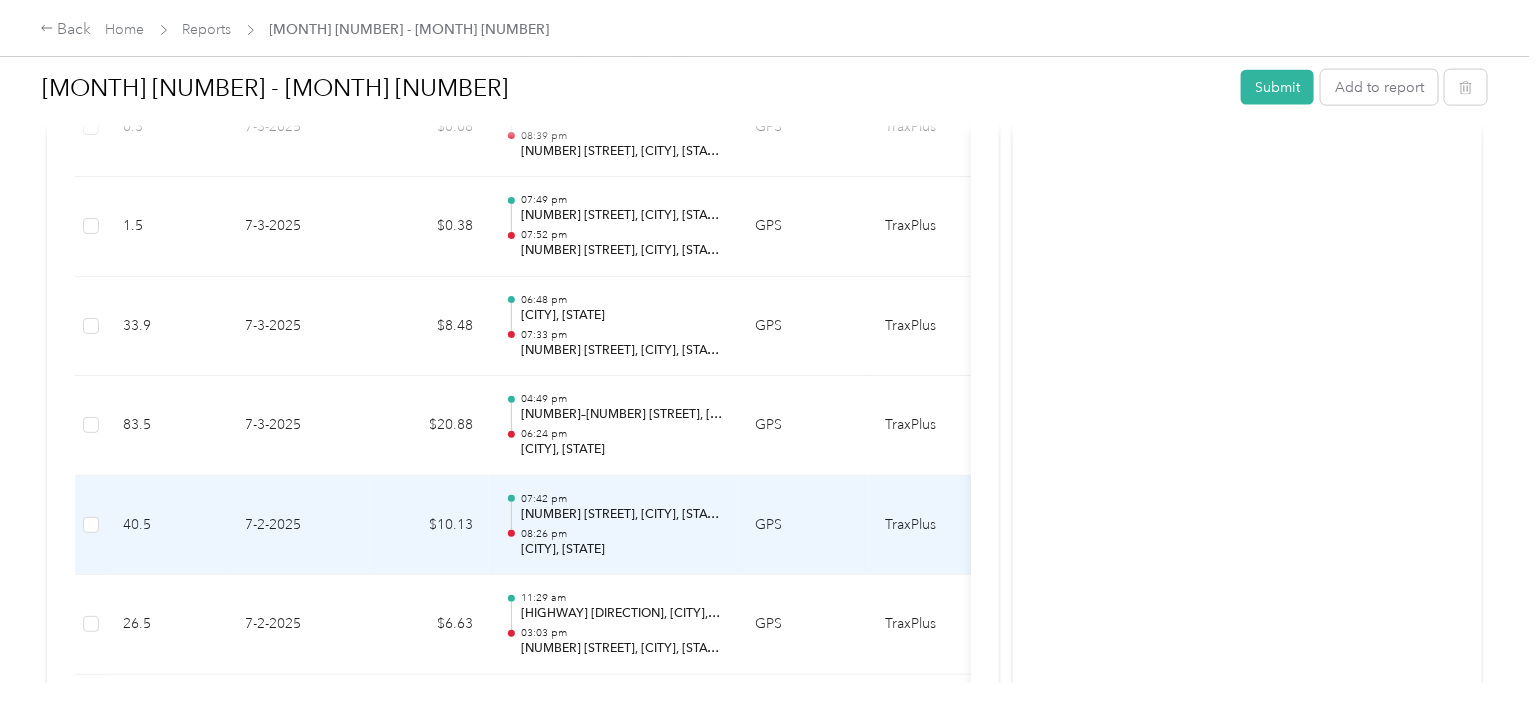 scroll, scrollTop: 7237, scrollLeft: 0, axis: vertical 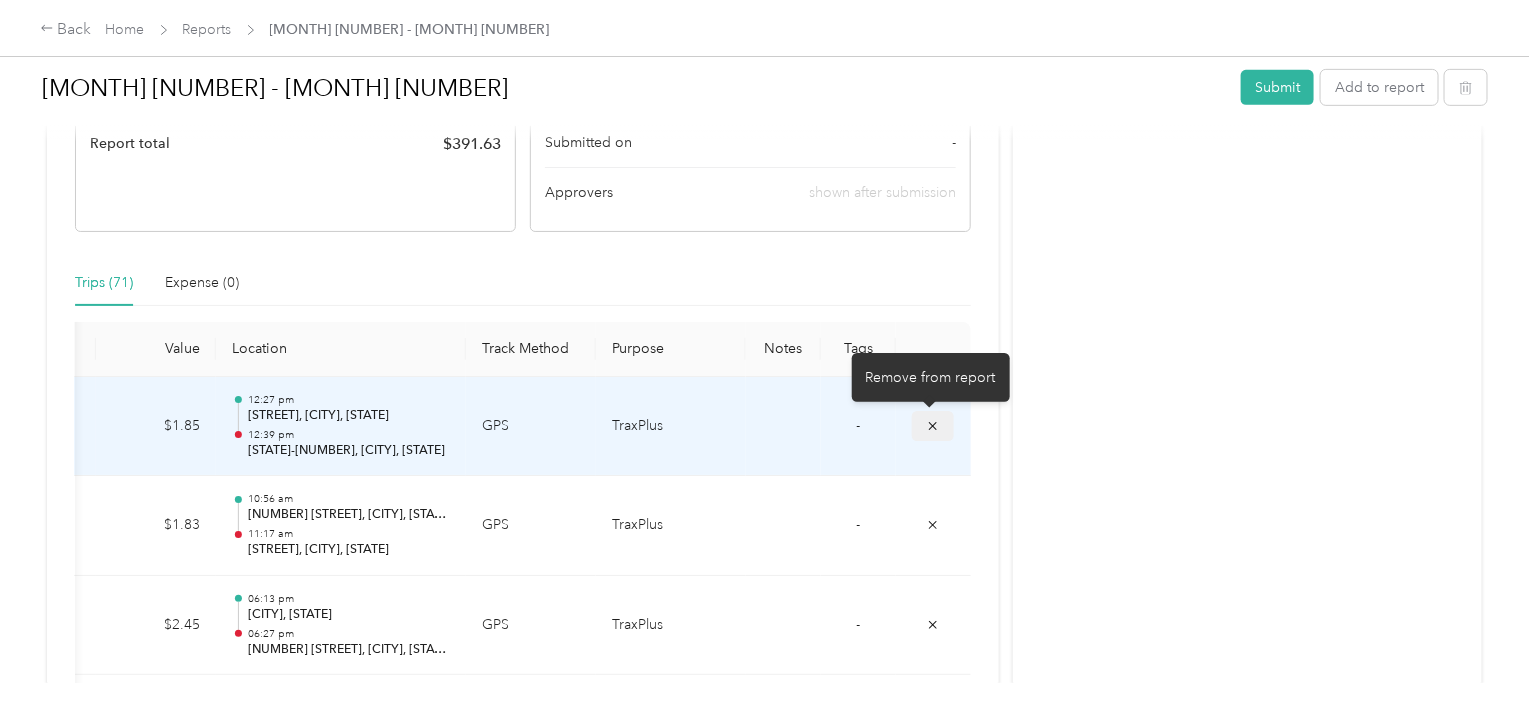 click 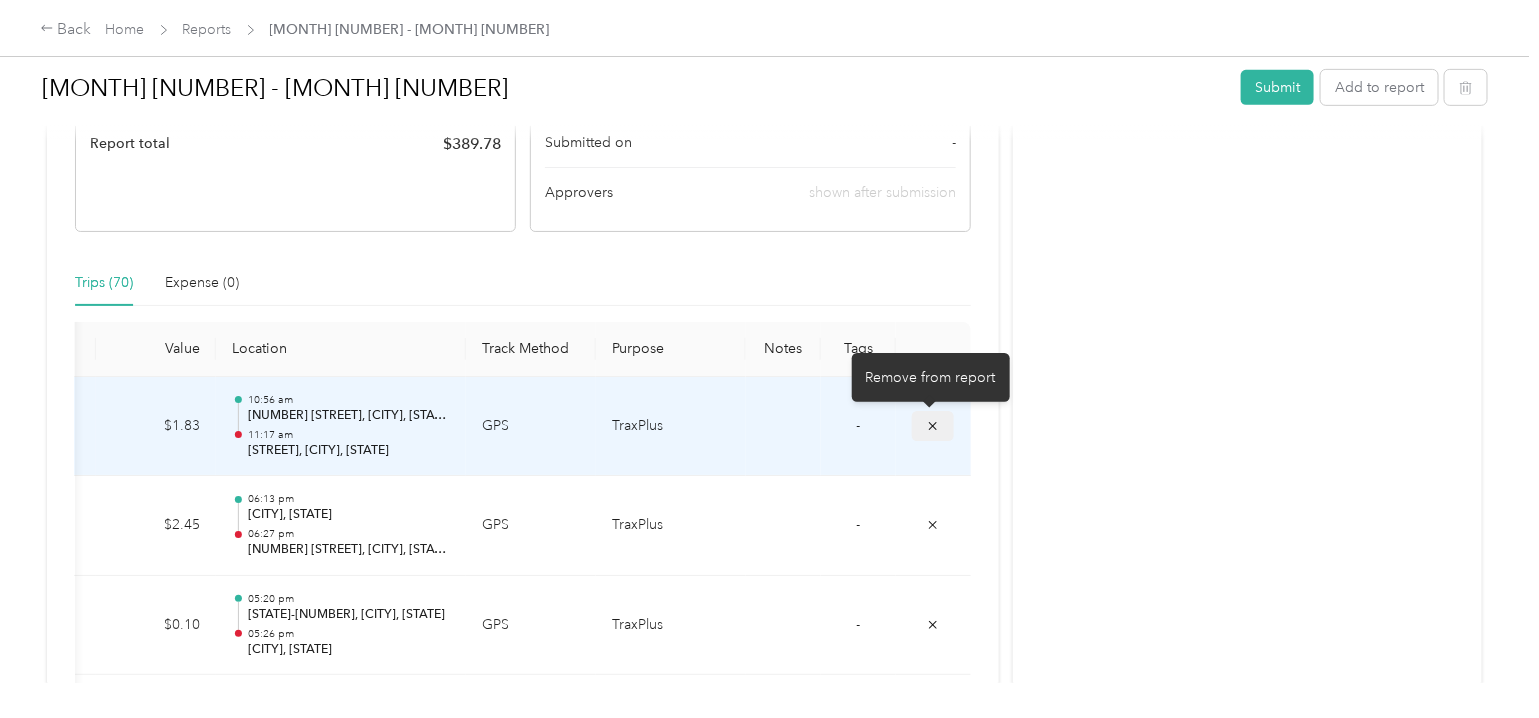 click at bounding box center (933, 425) 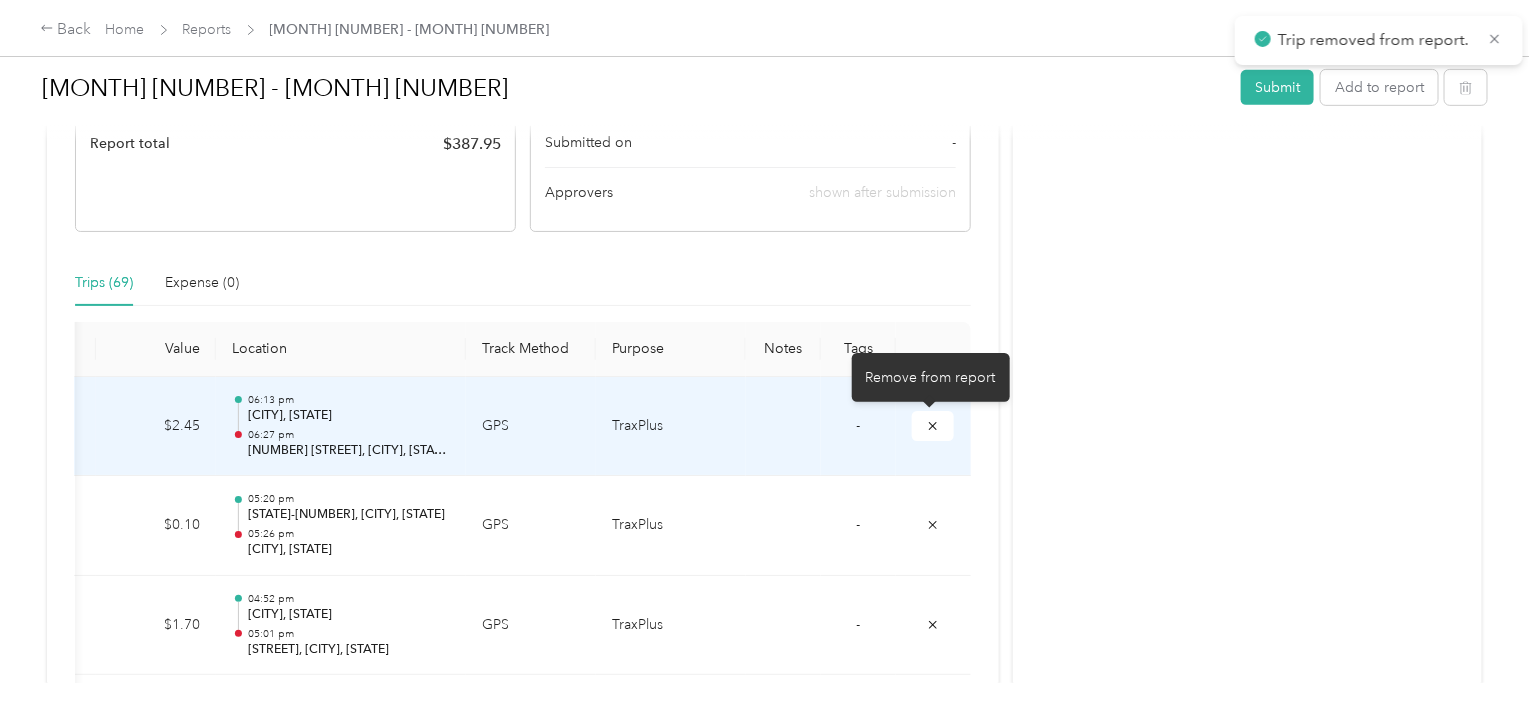 click 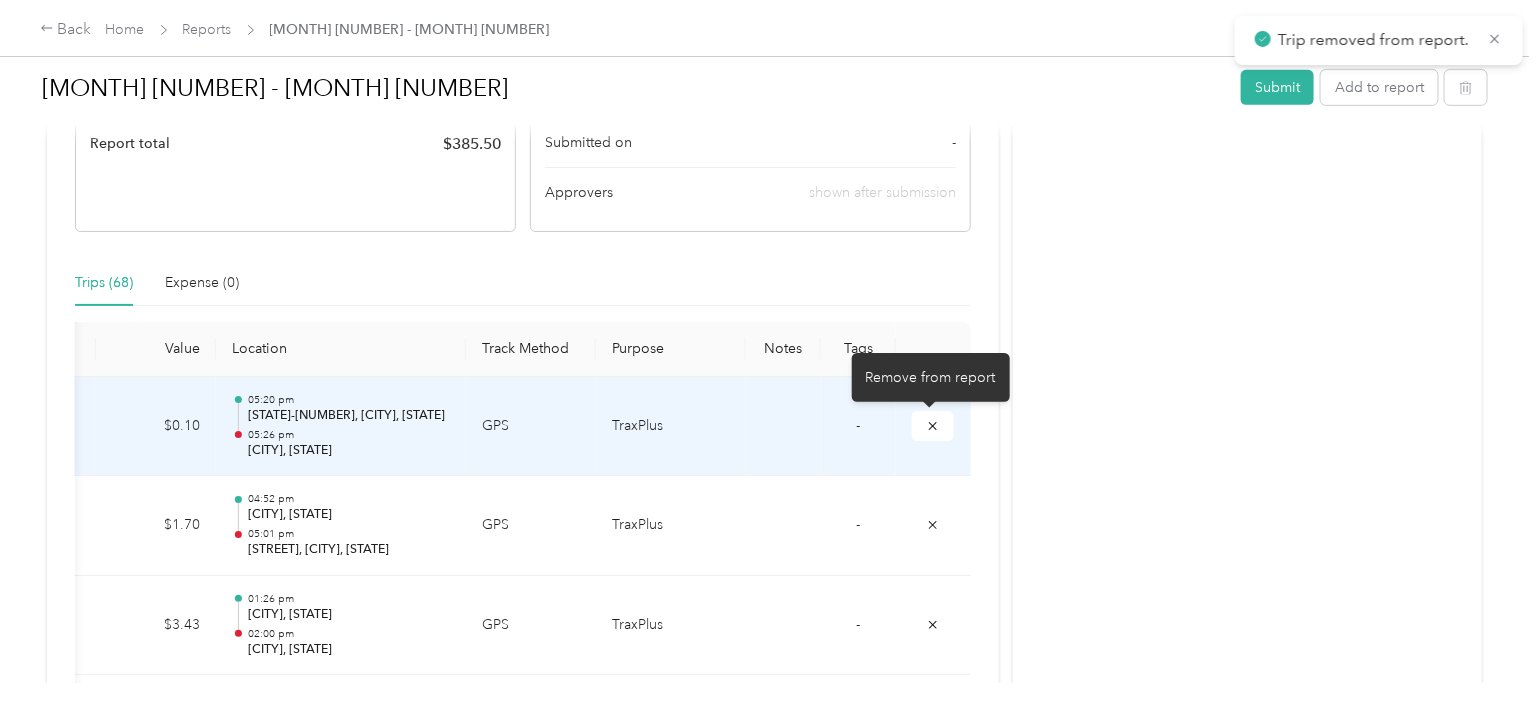 click 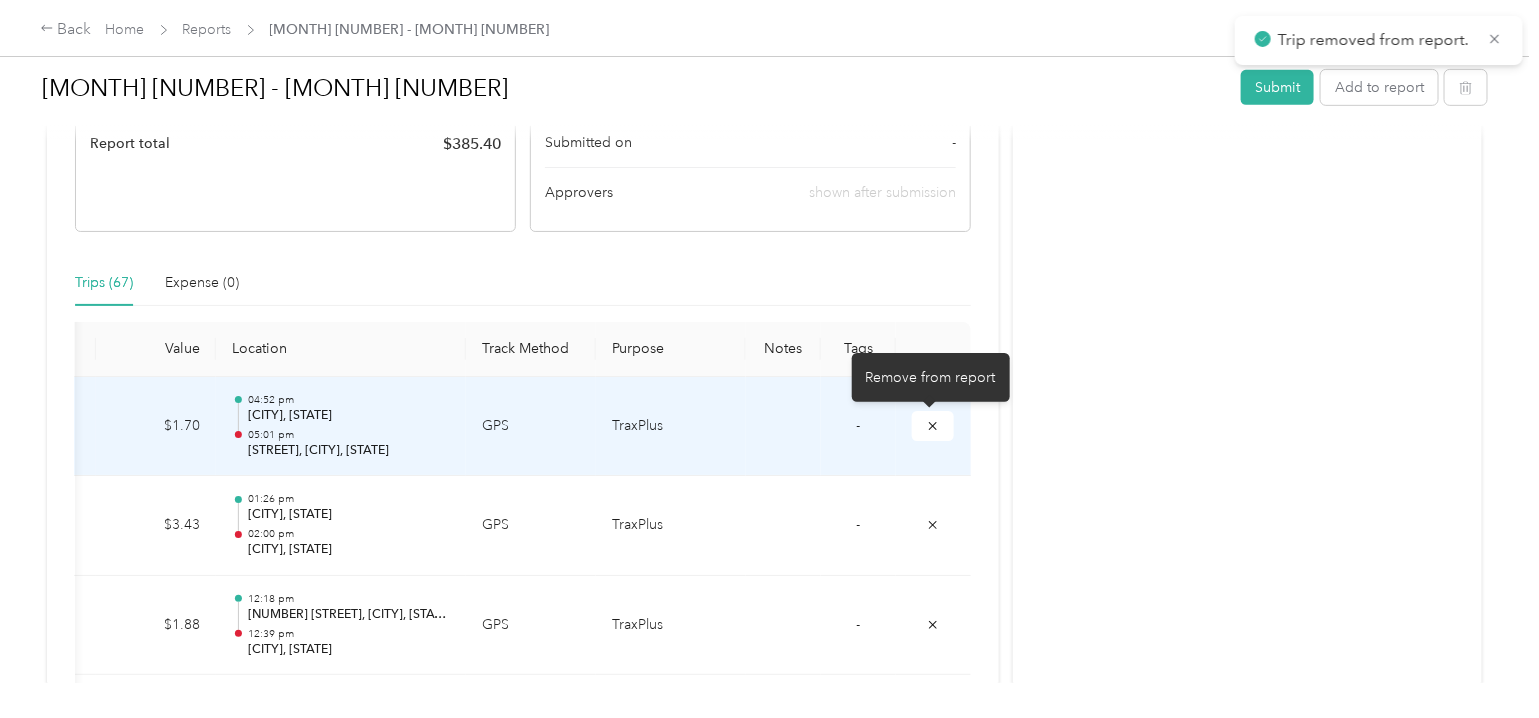 click 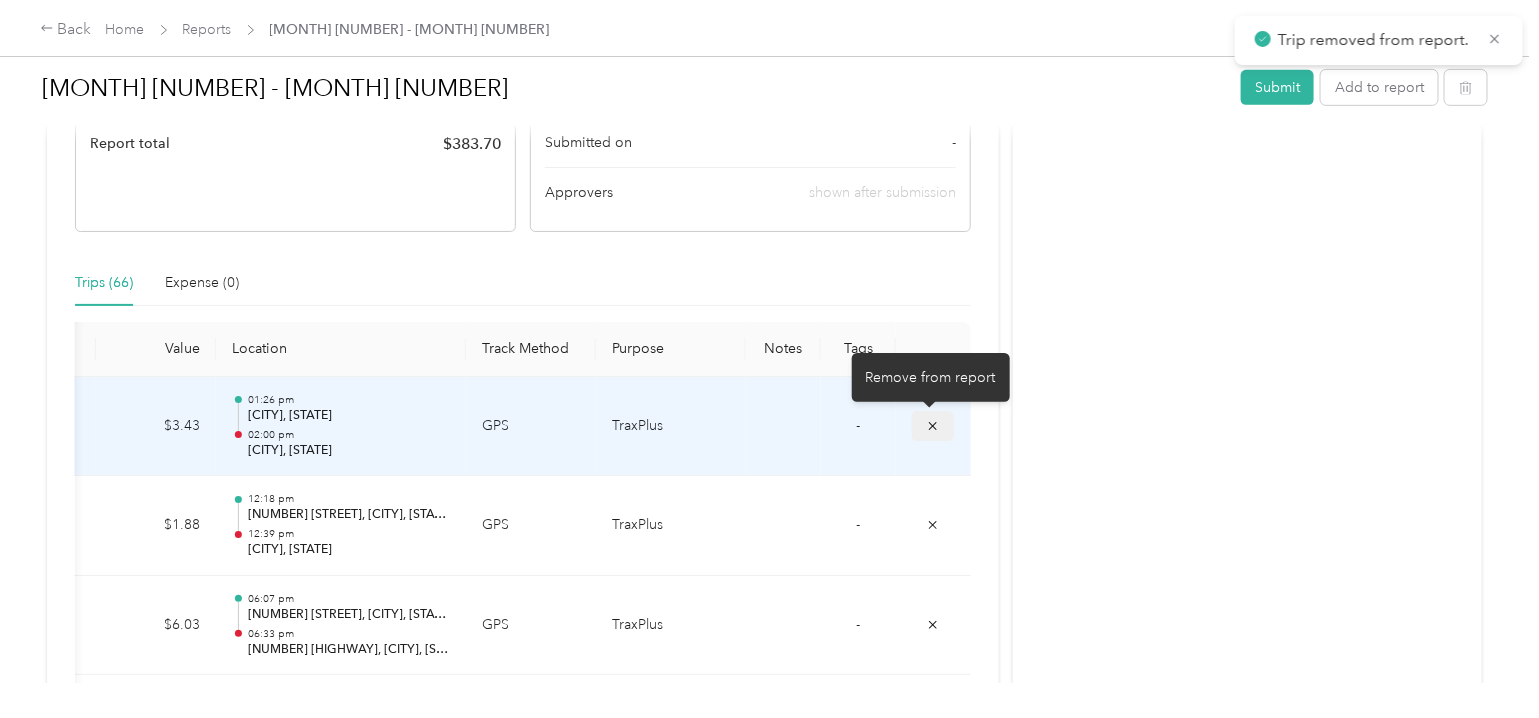 click 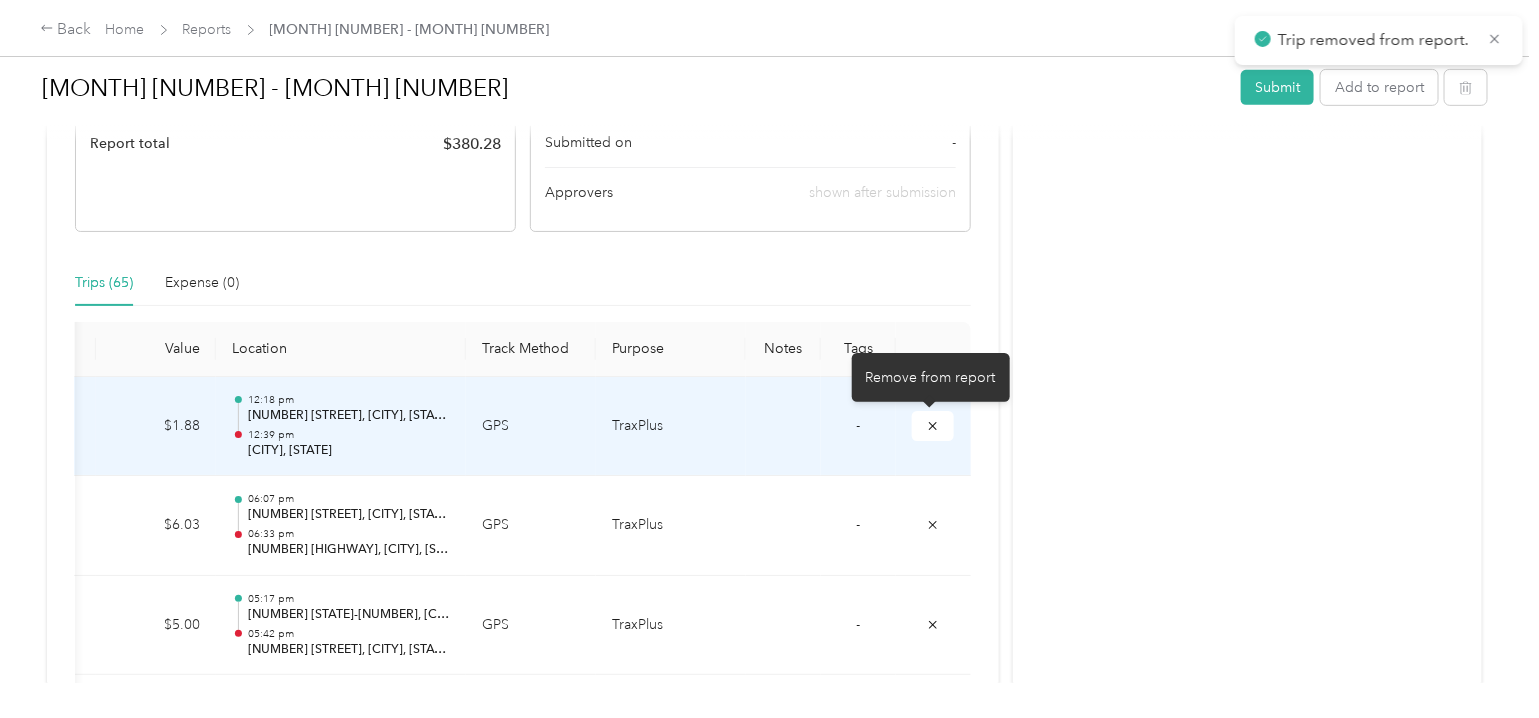 click 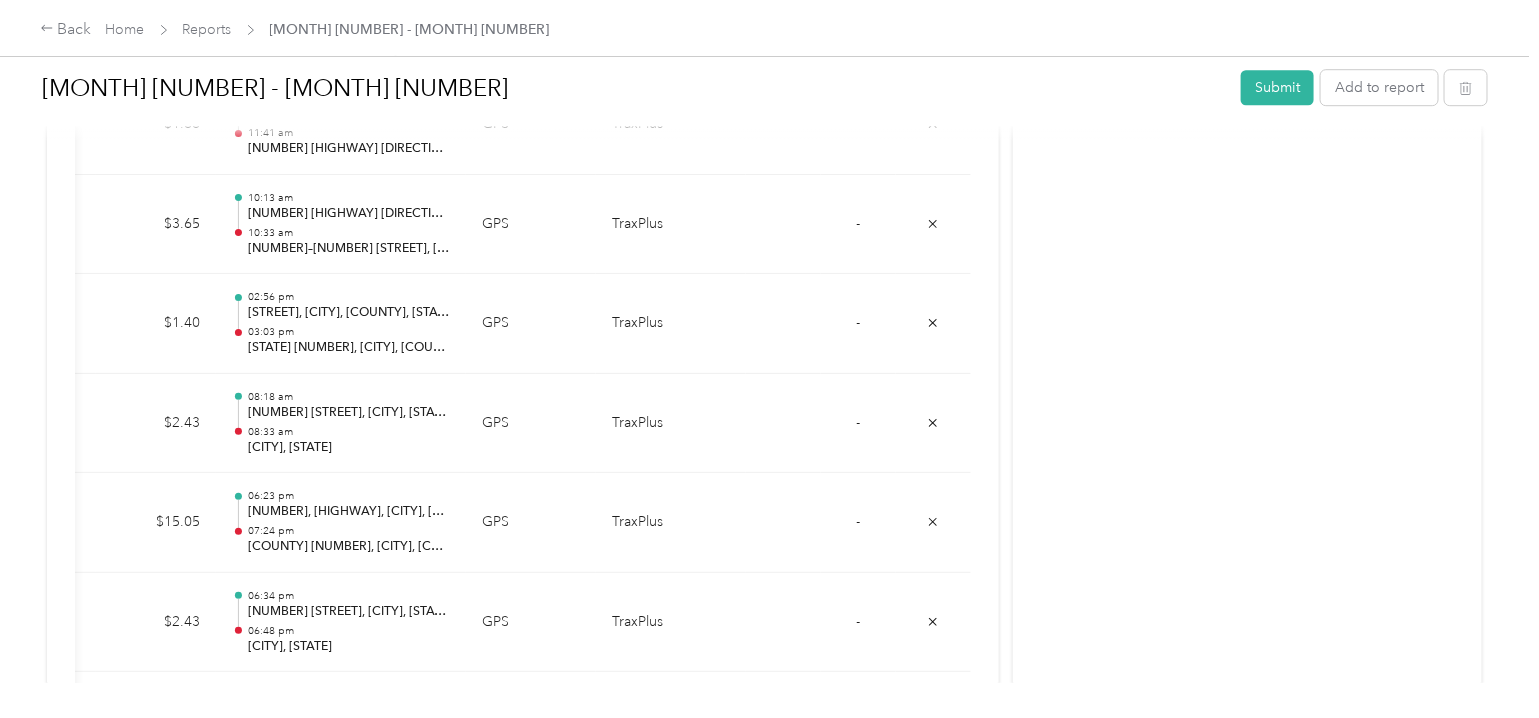scroll, scrollTop: 5666, scrollLeft: 0, axis: vertical 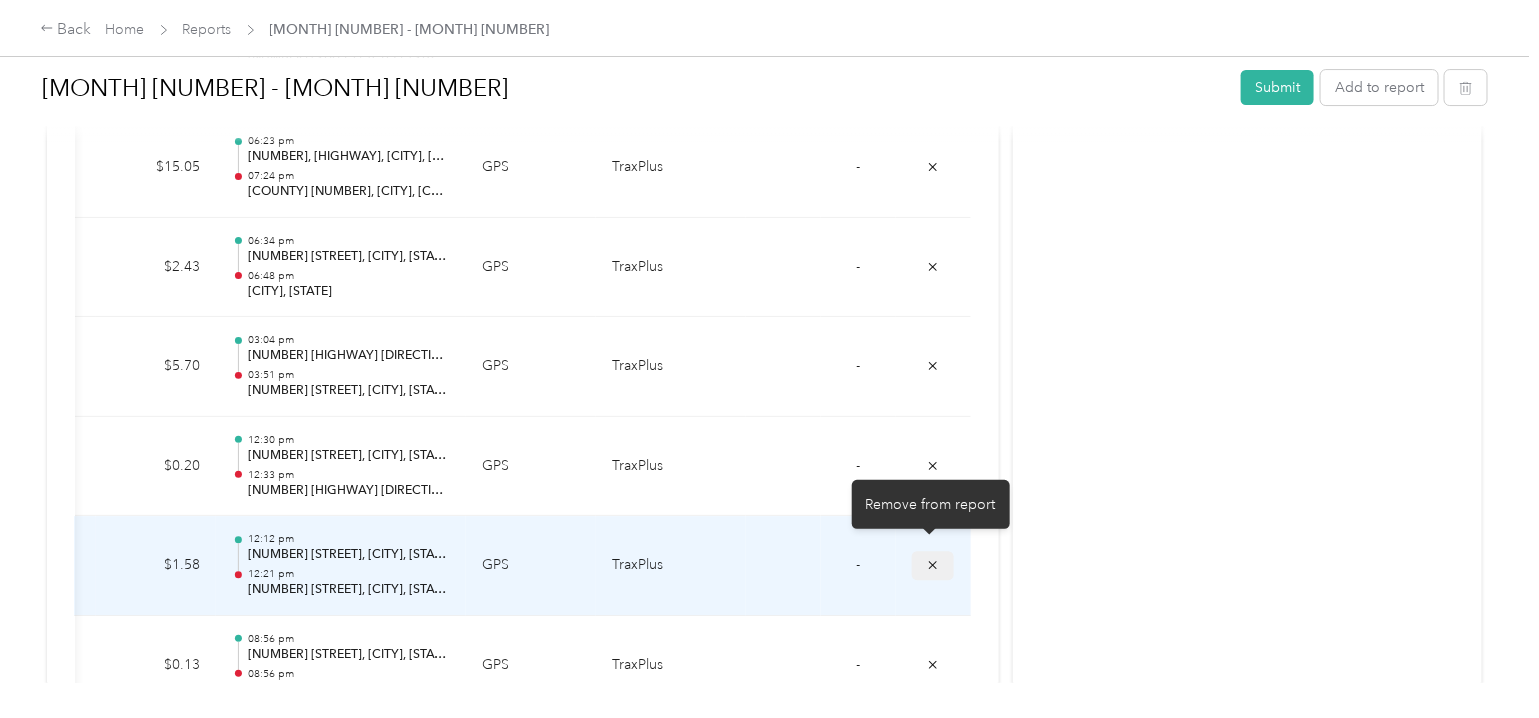 click 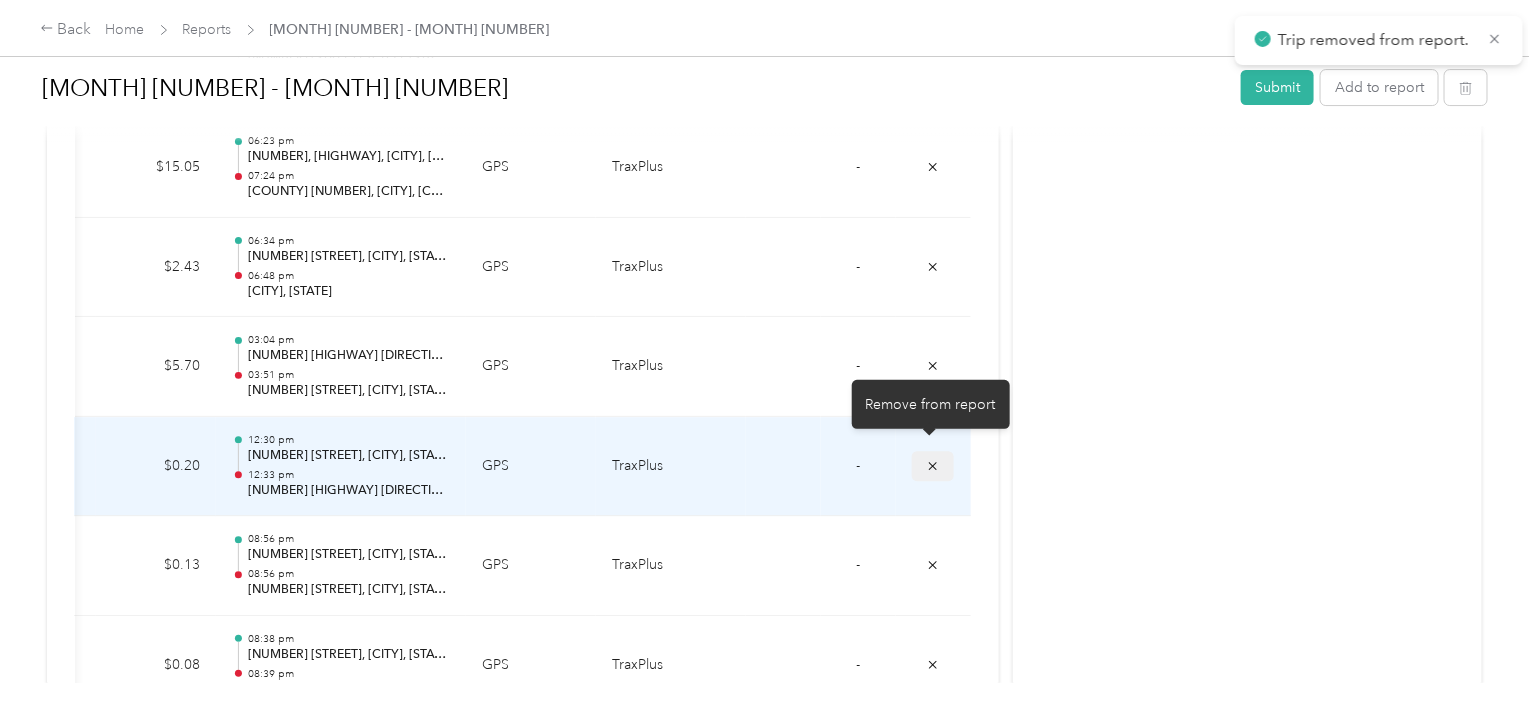 click 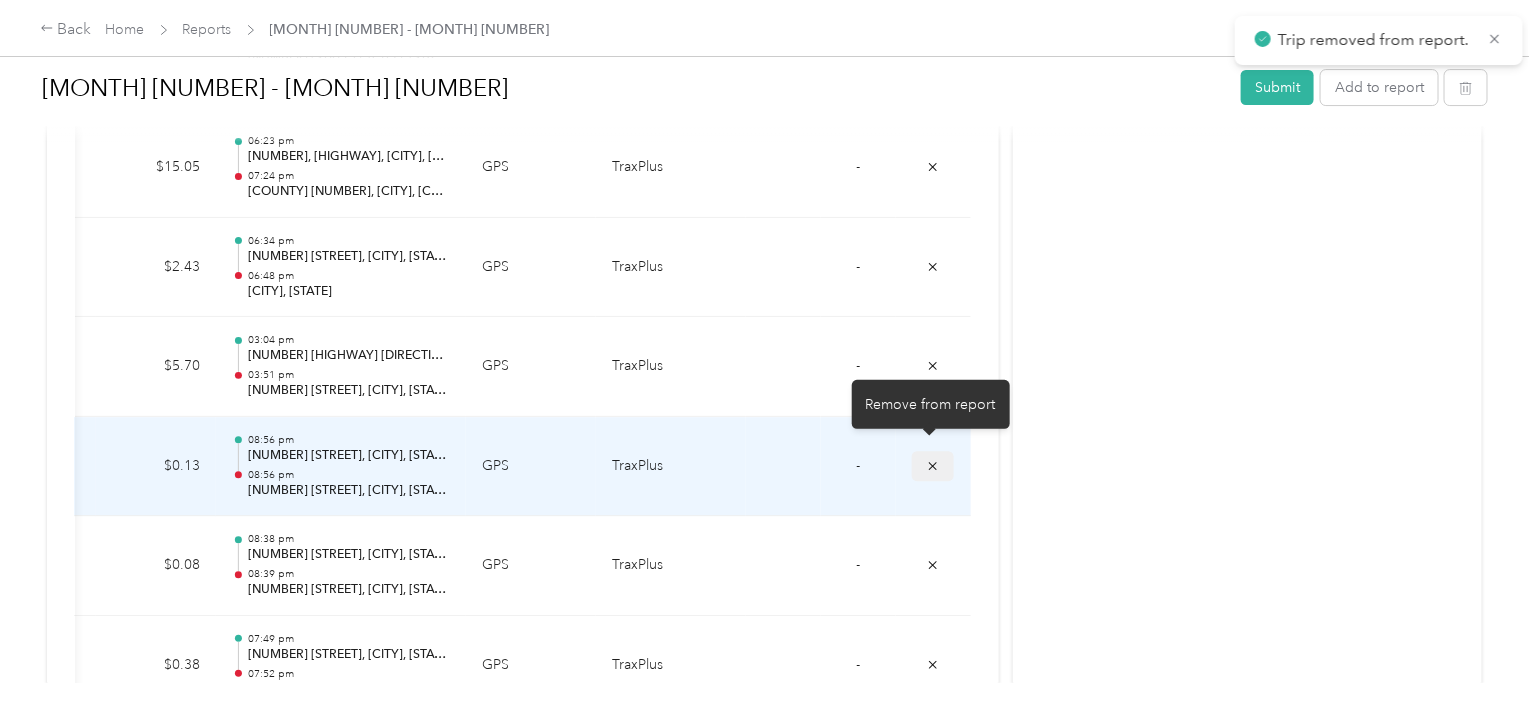 click 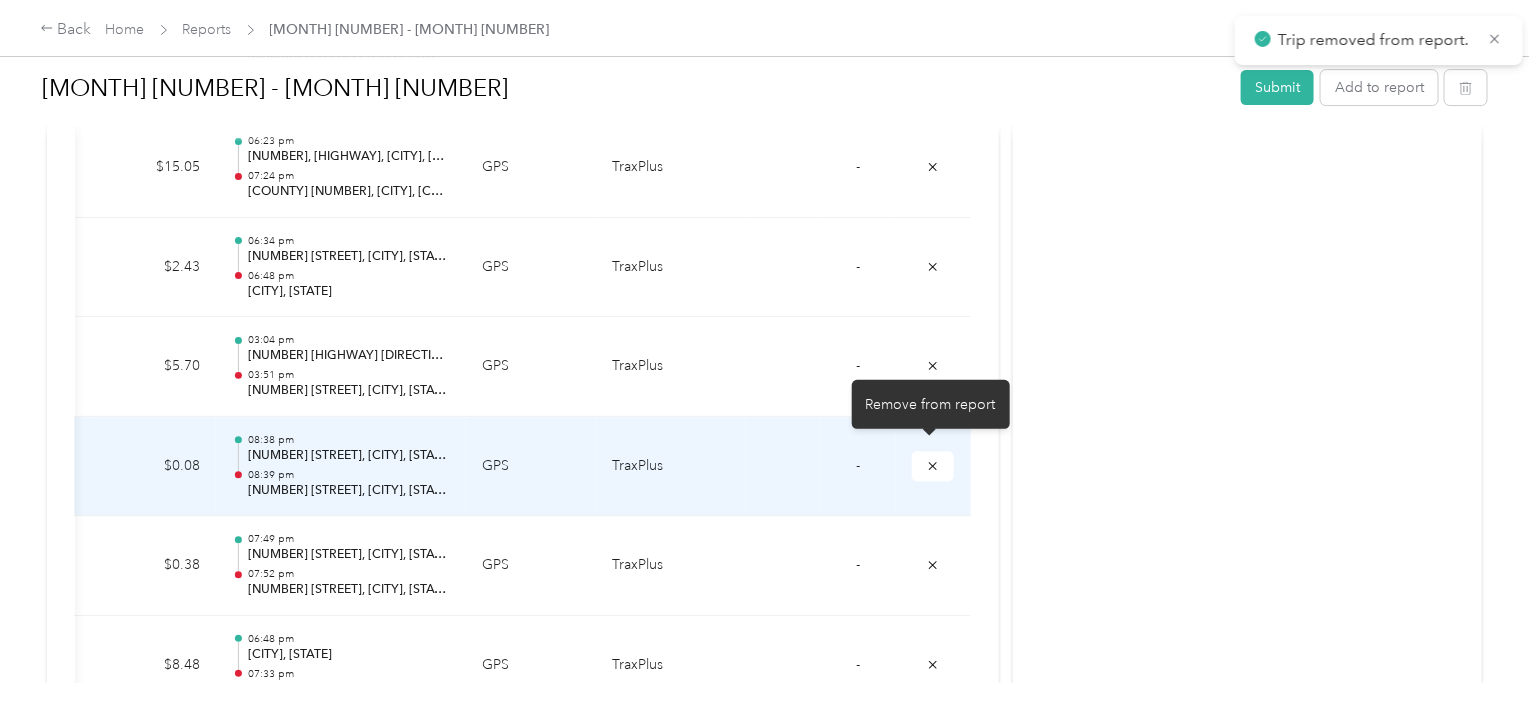 click 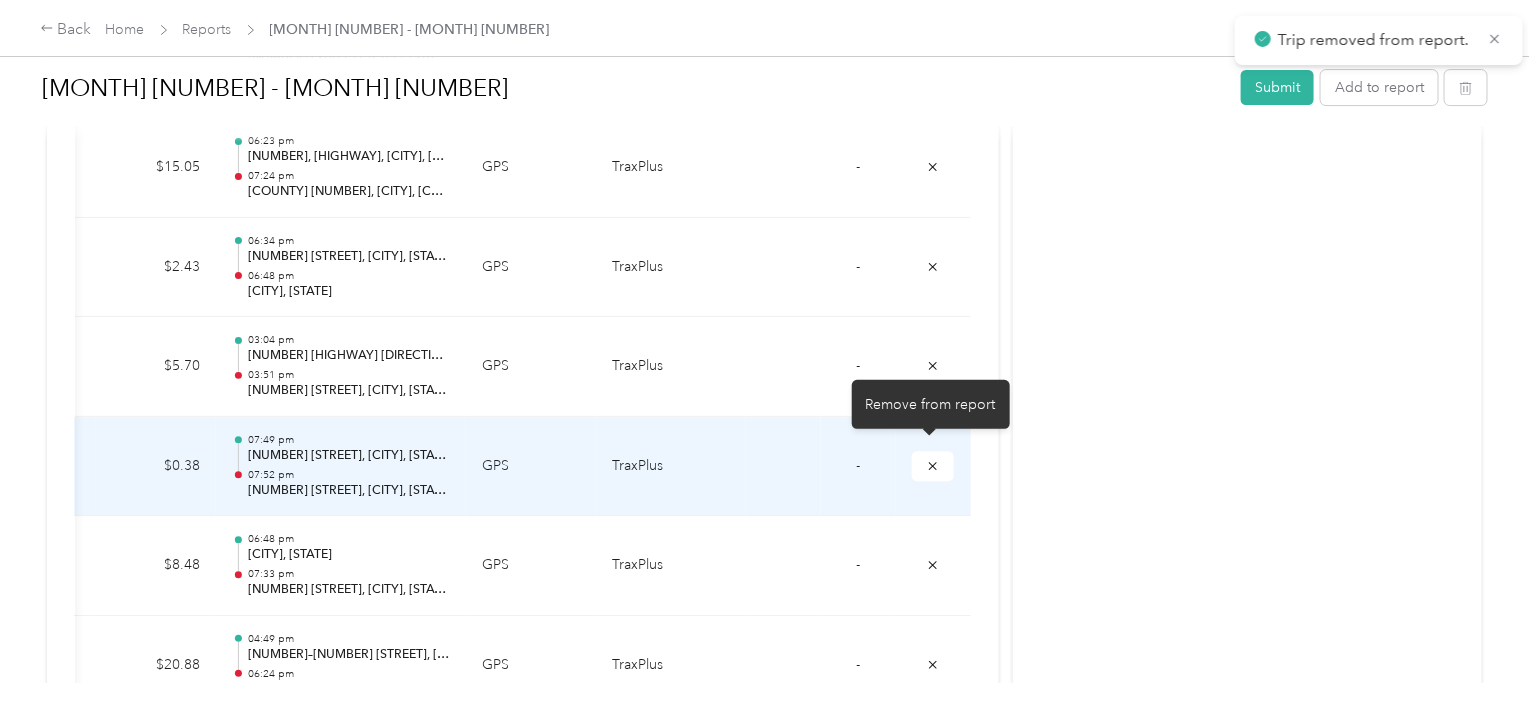 click 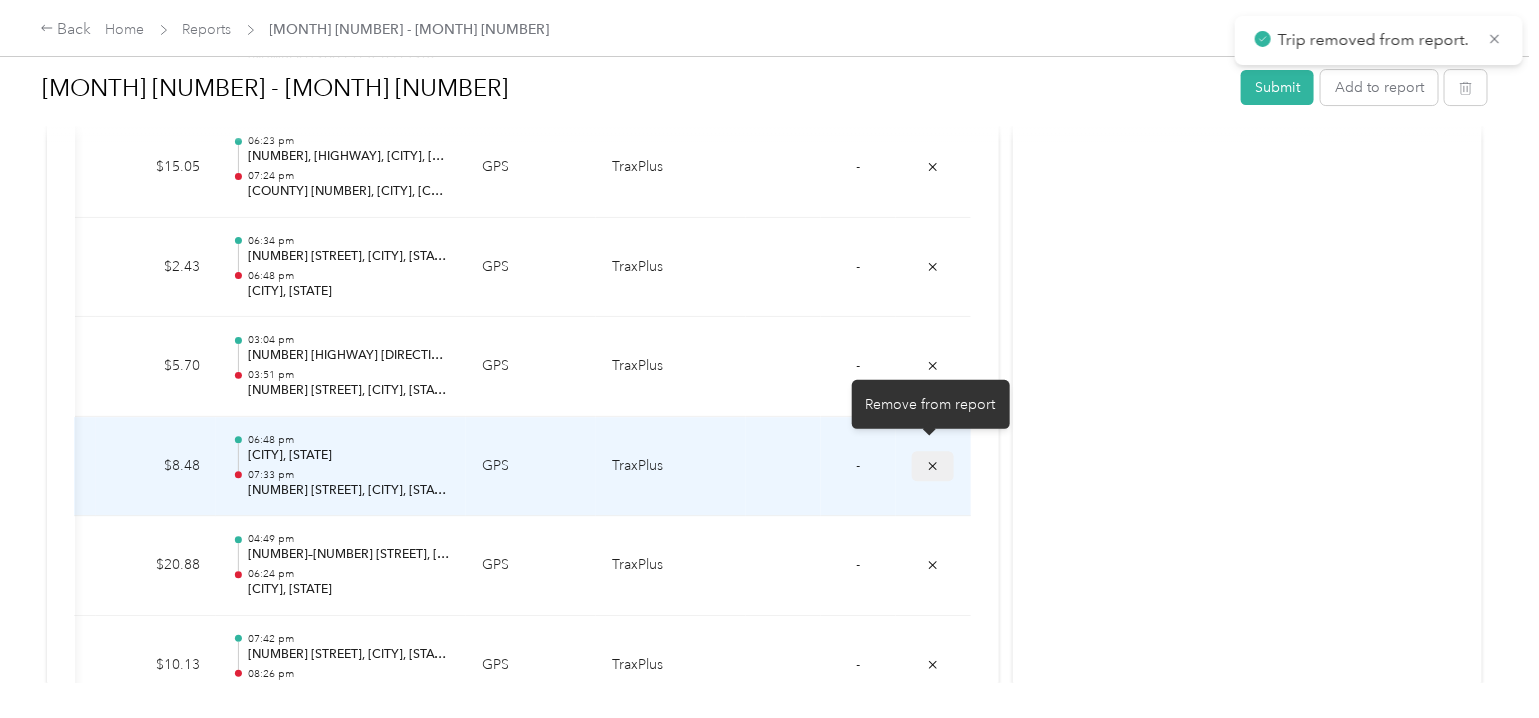 click 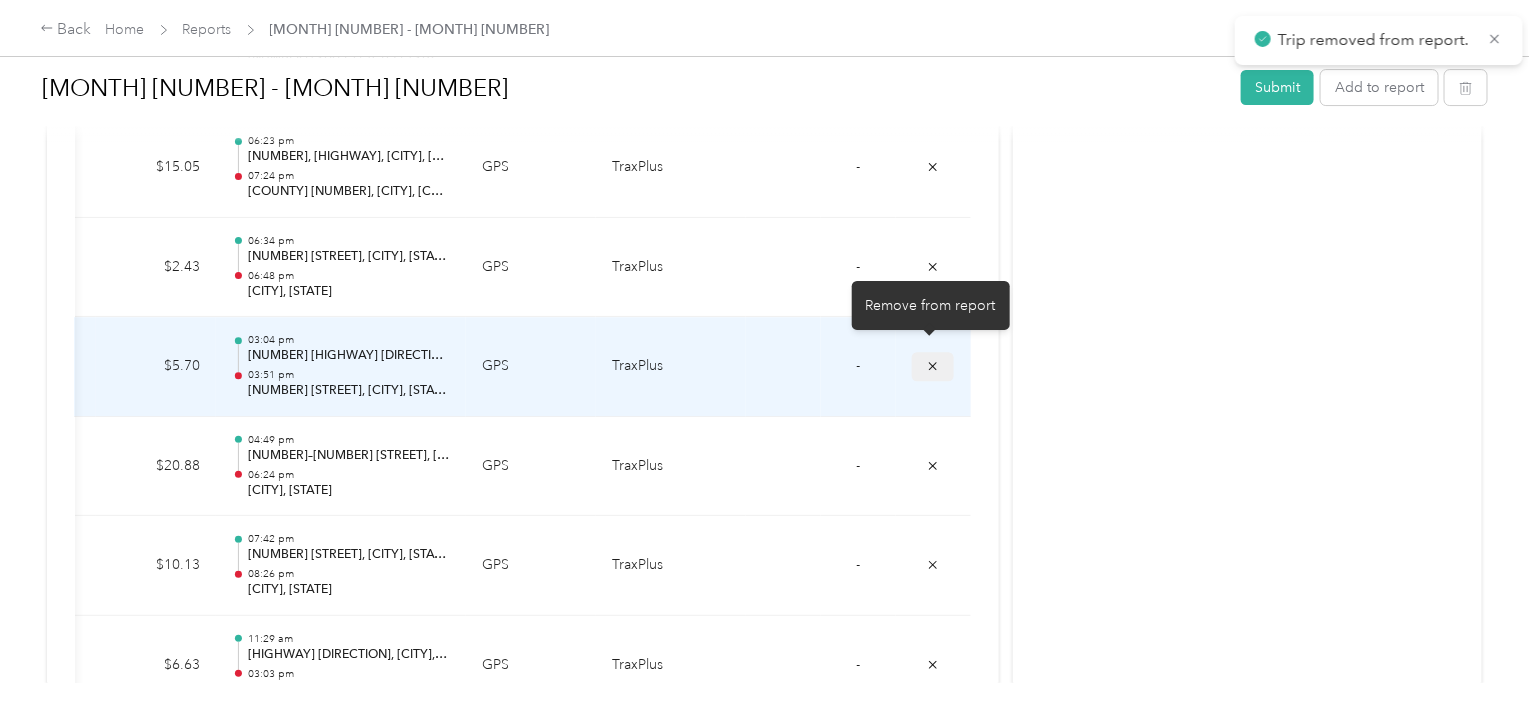 click 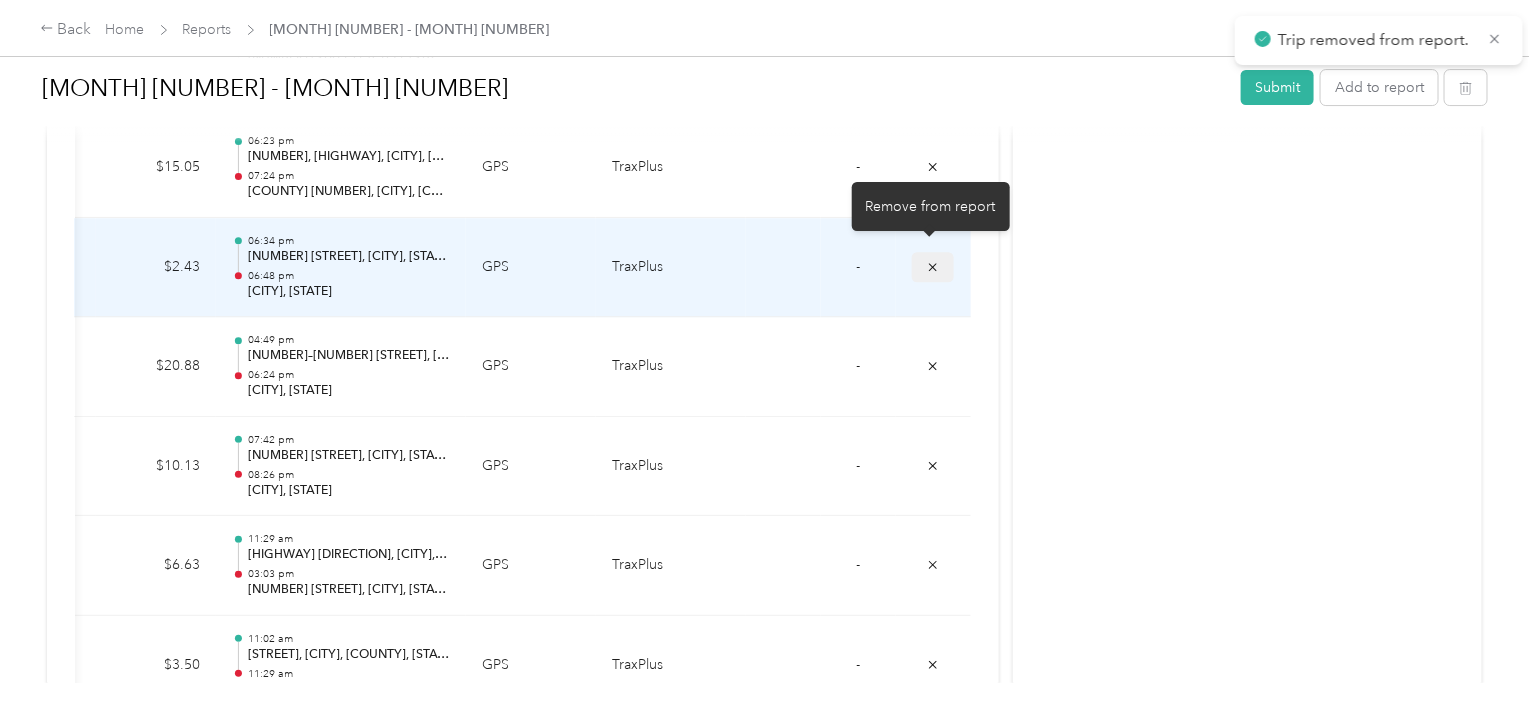 click 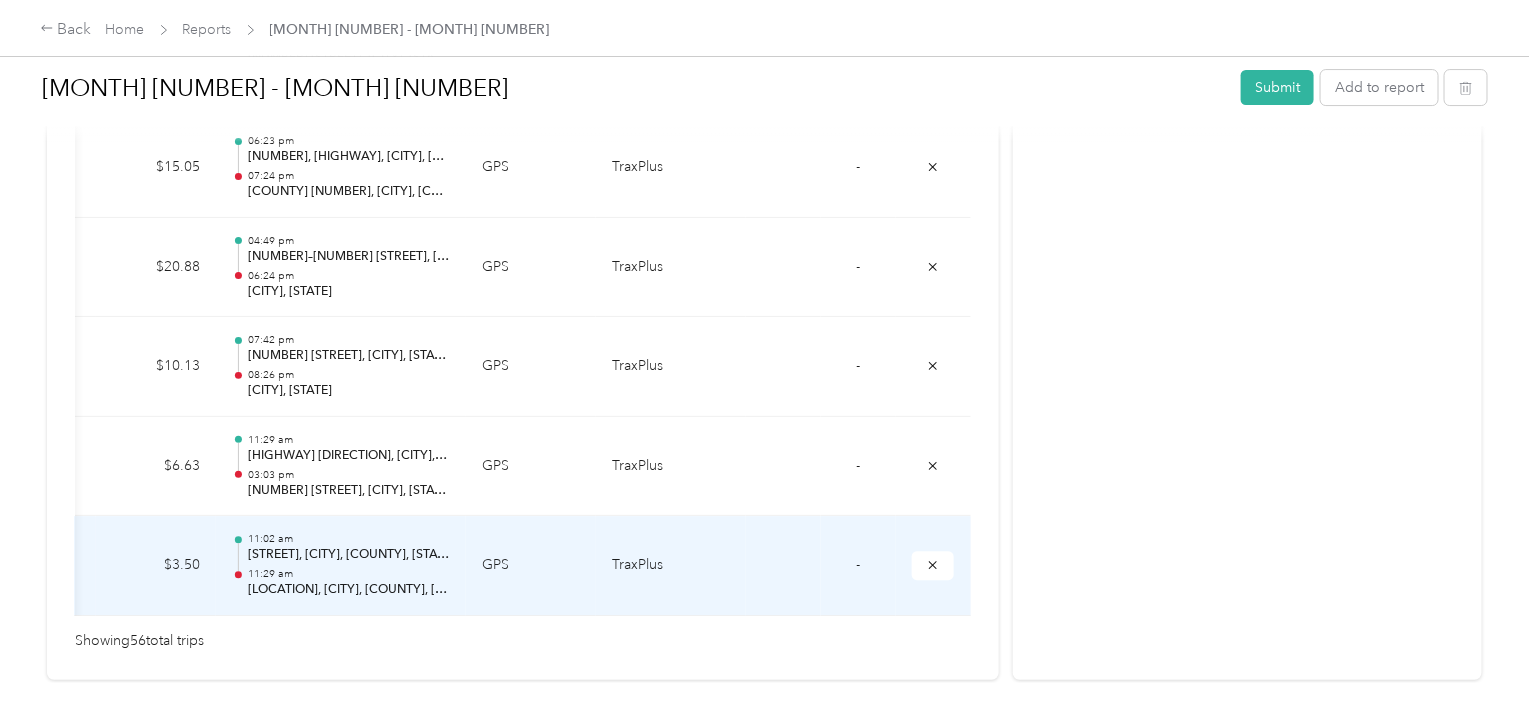 scroll, scrollTop: 5749, scrollLeft: 0, axis: vertical 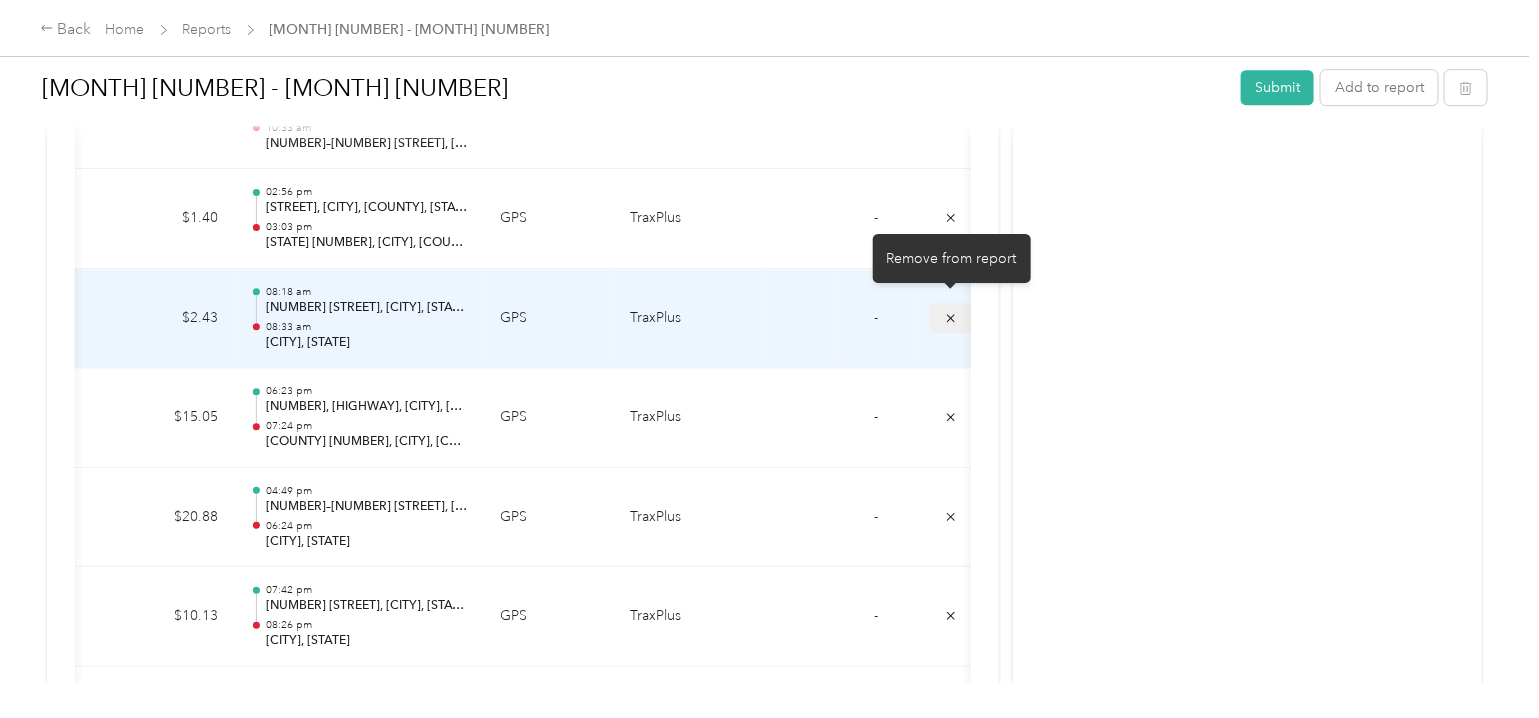 click 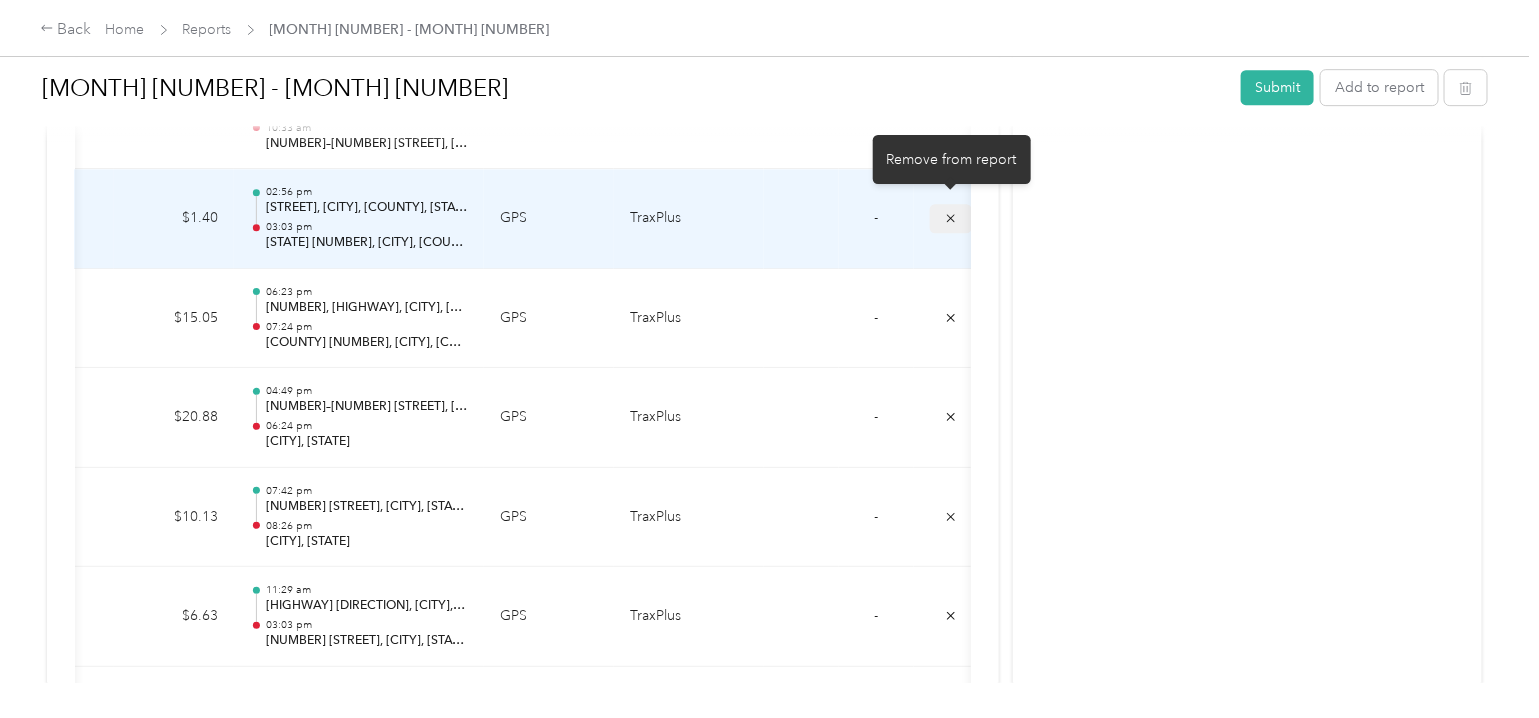 click 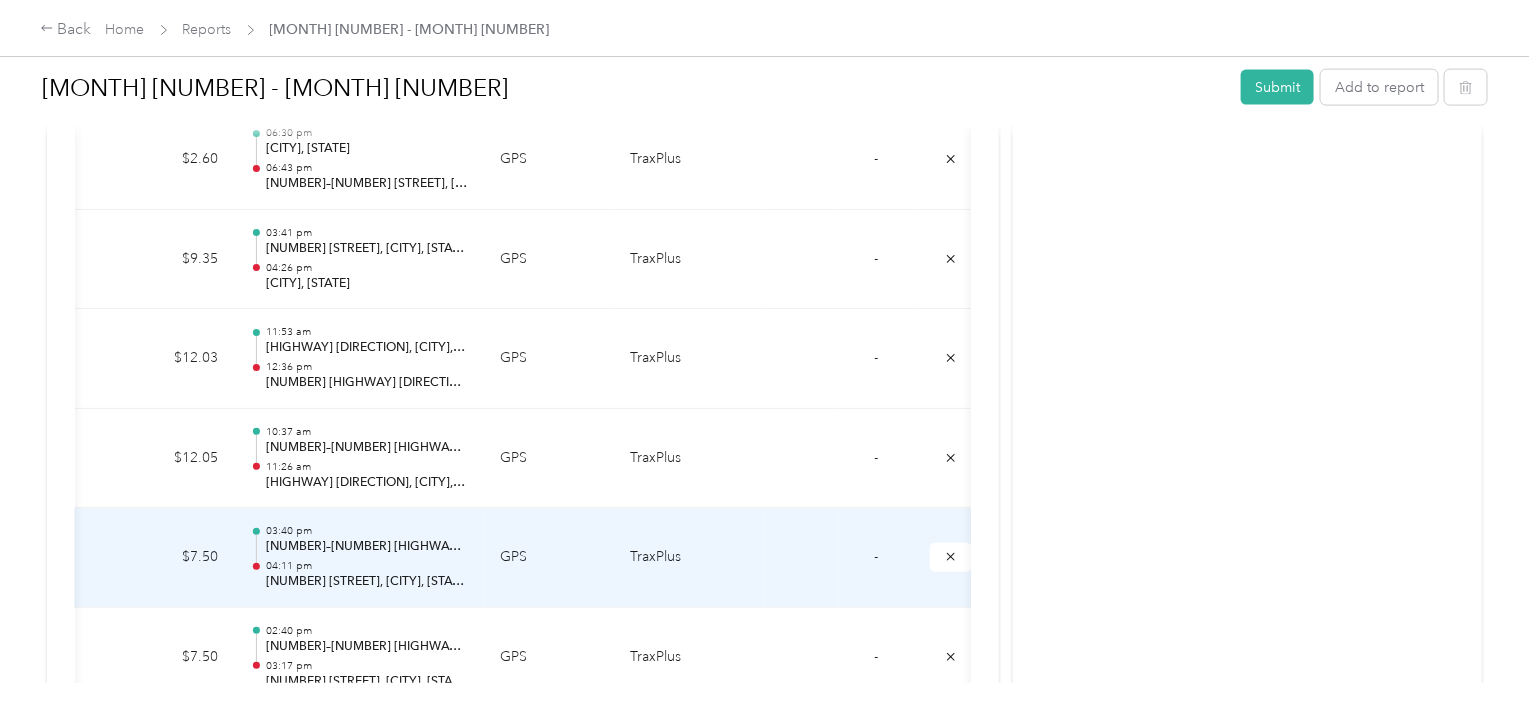 scroll, scrollTop: 5550, scrollLeft: 0, axis: vertical 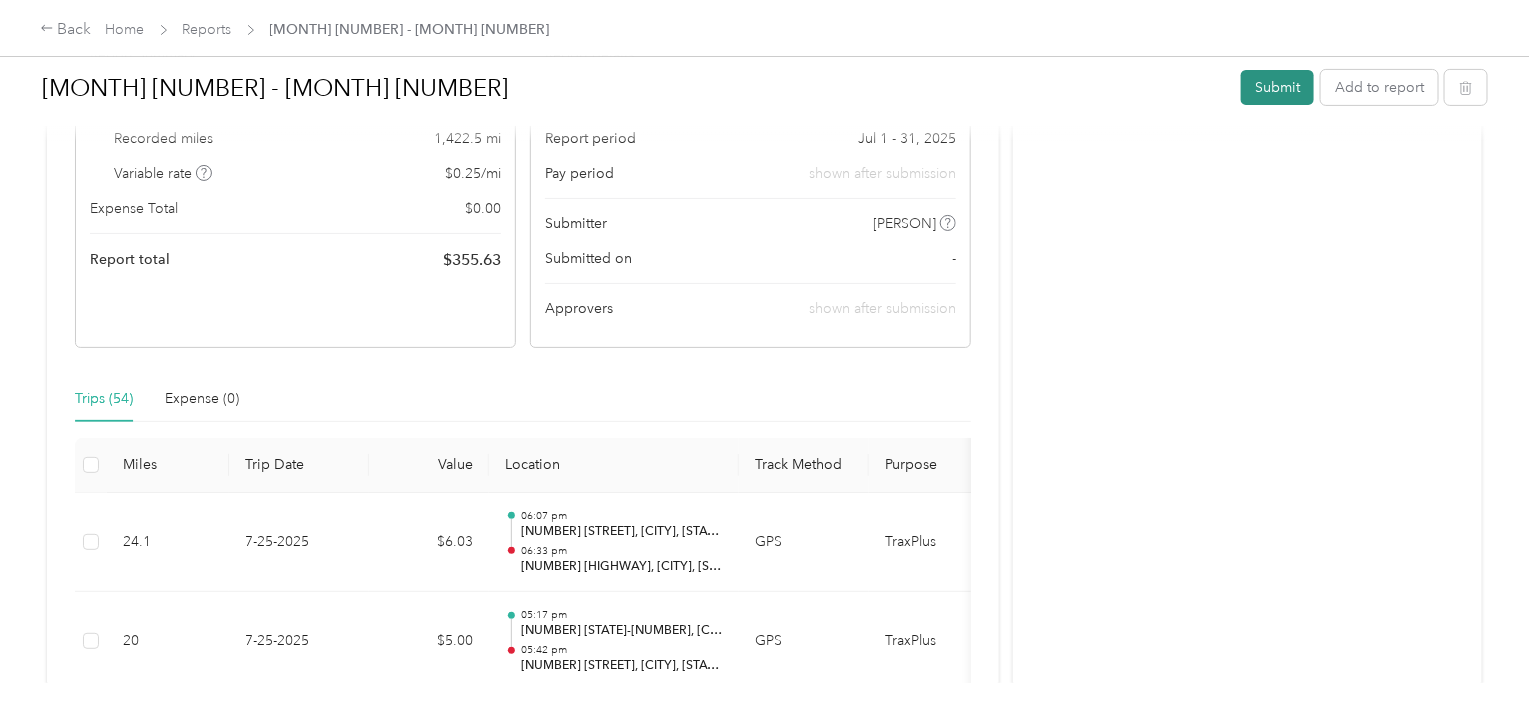 click on "Submit" at bounding box center [1277, 87] 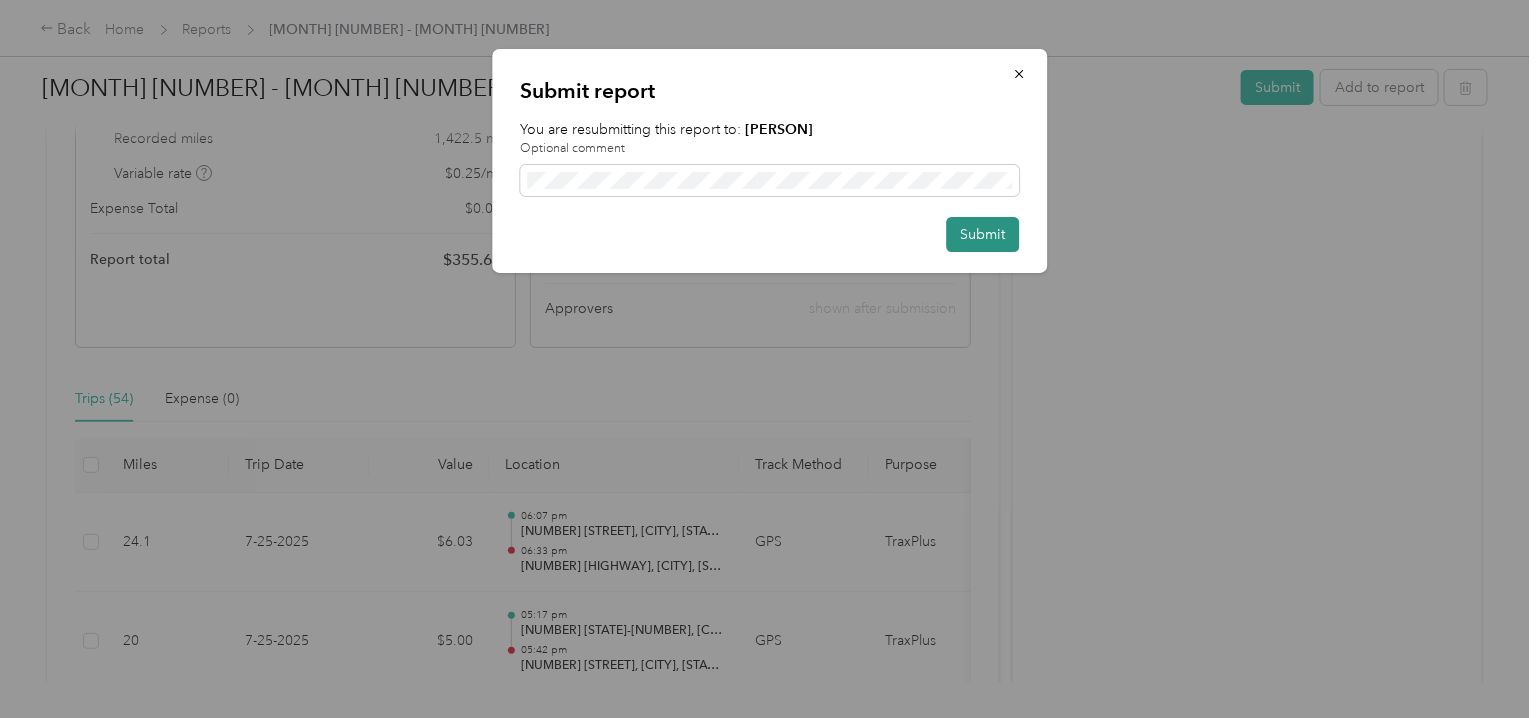 click on "Submit" at bounding box center (982, 234) 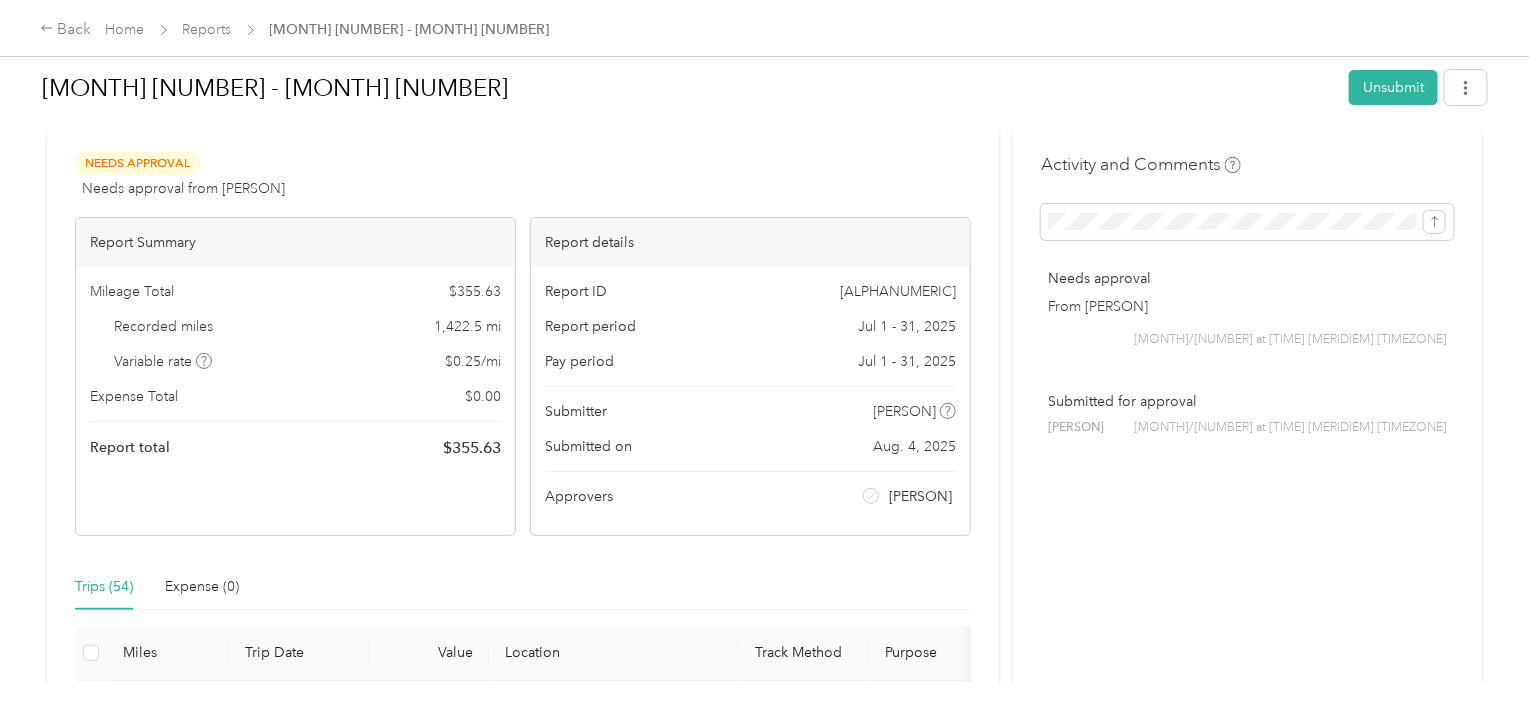 scroll, scrollTop: 0, scrollLeft: 0, axis: both 